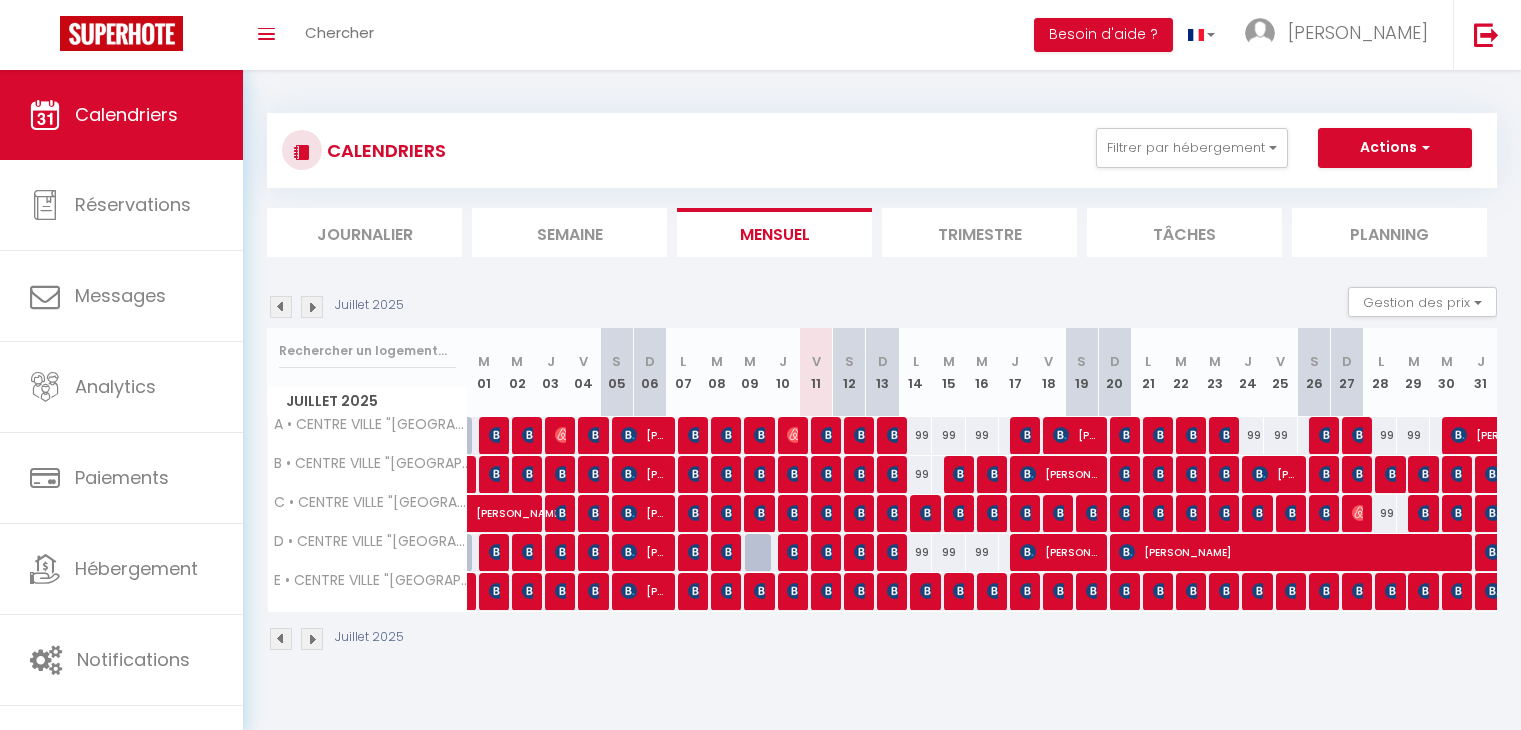 scroll, scrollTop: 0, scrollLeft: 0, axis: both 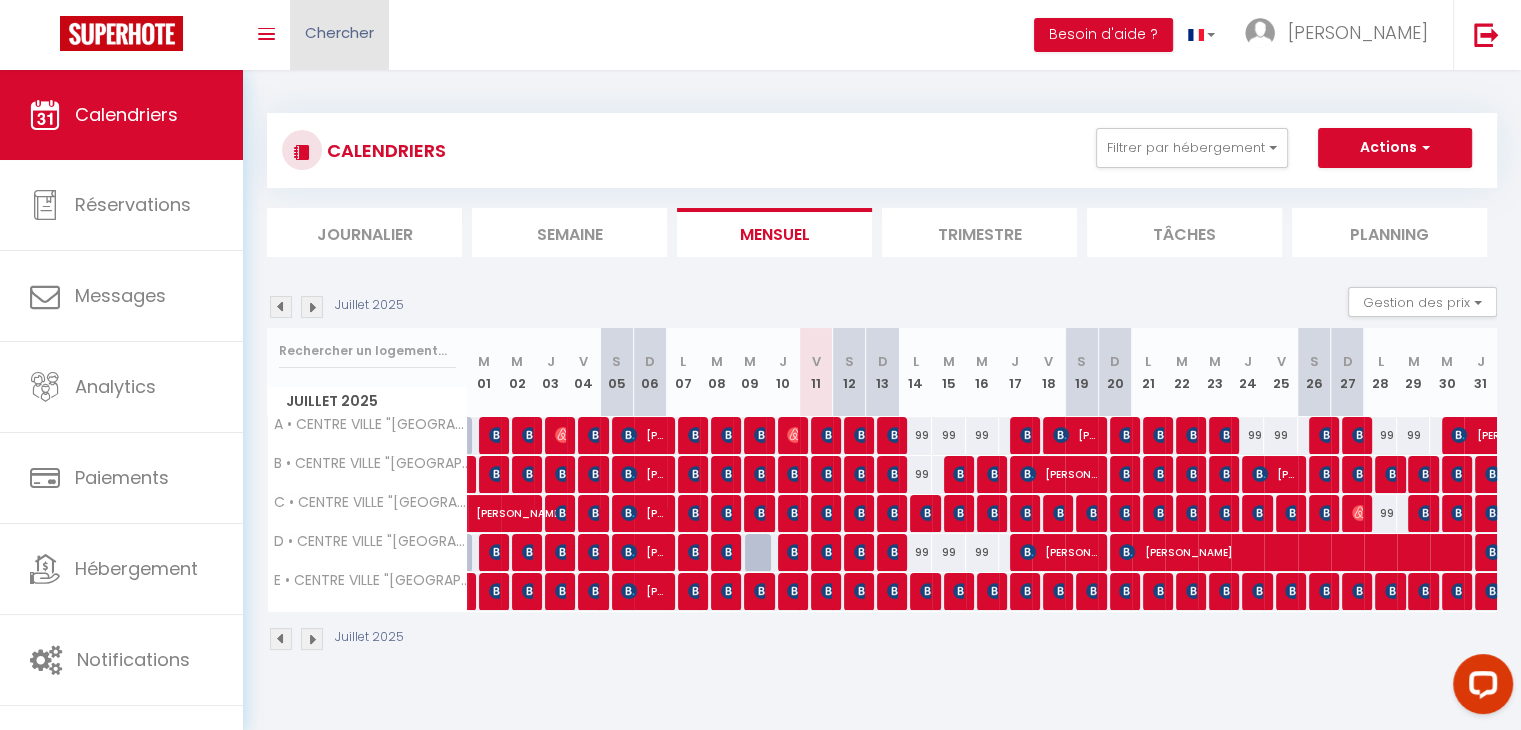 click on "Chercher" at bounding box center (339, 35) 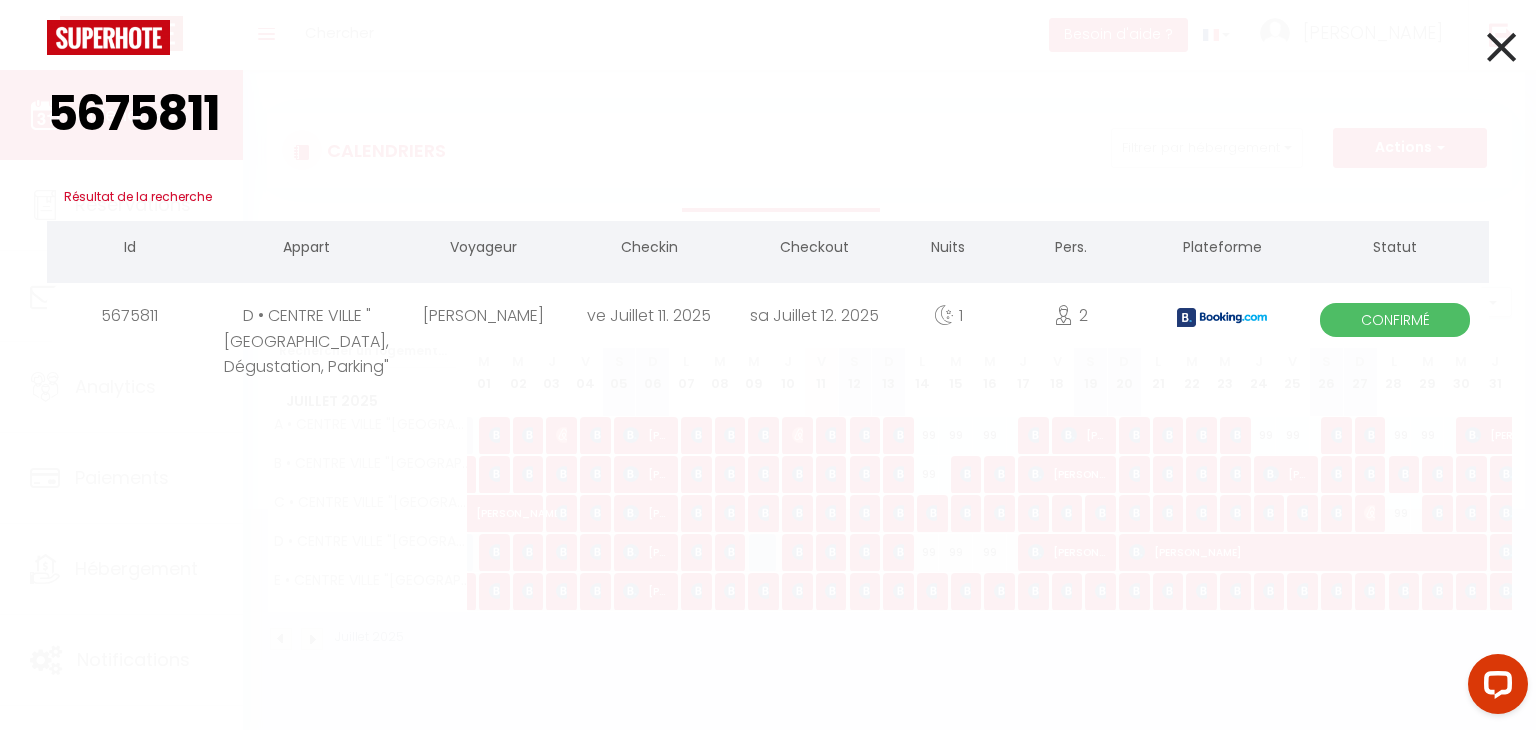 type on "5675811" 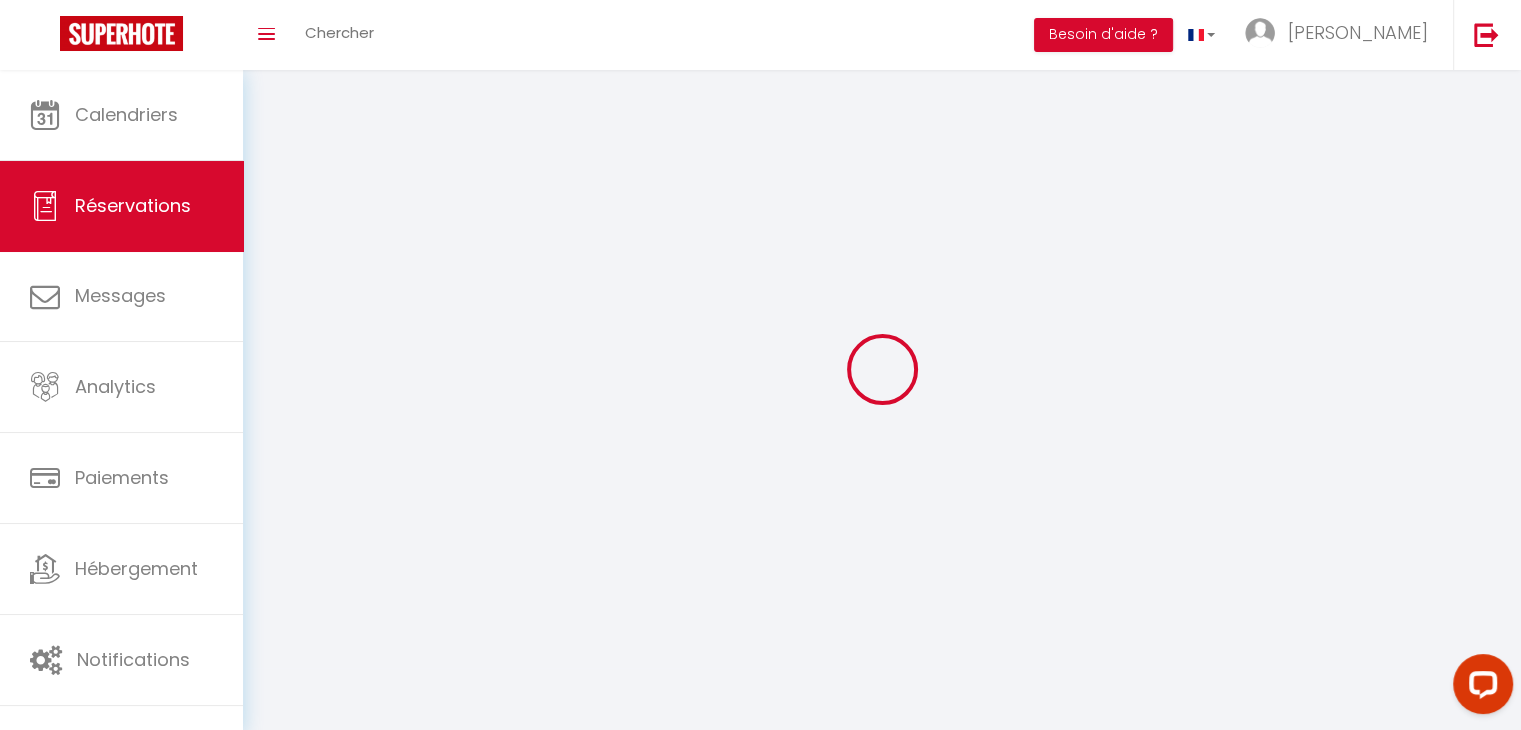 type on "Ludovic" 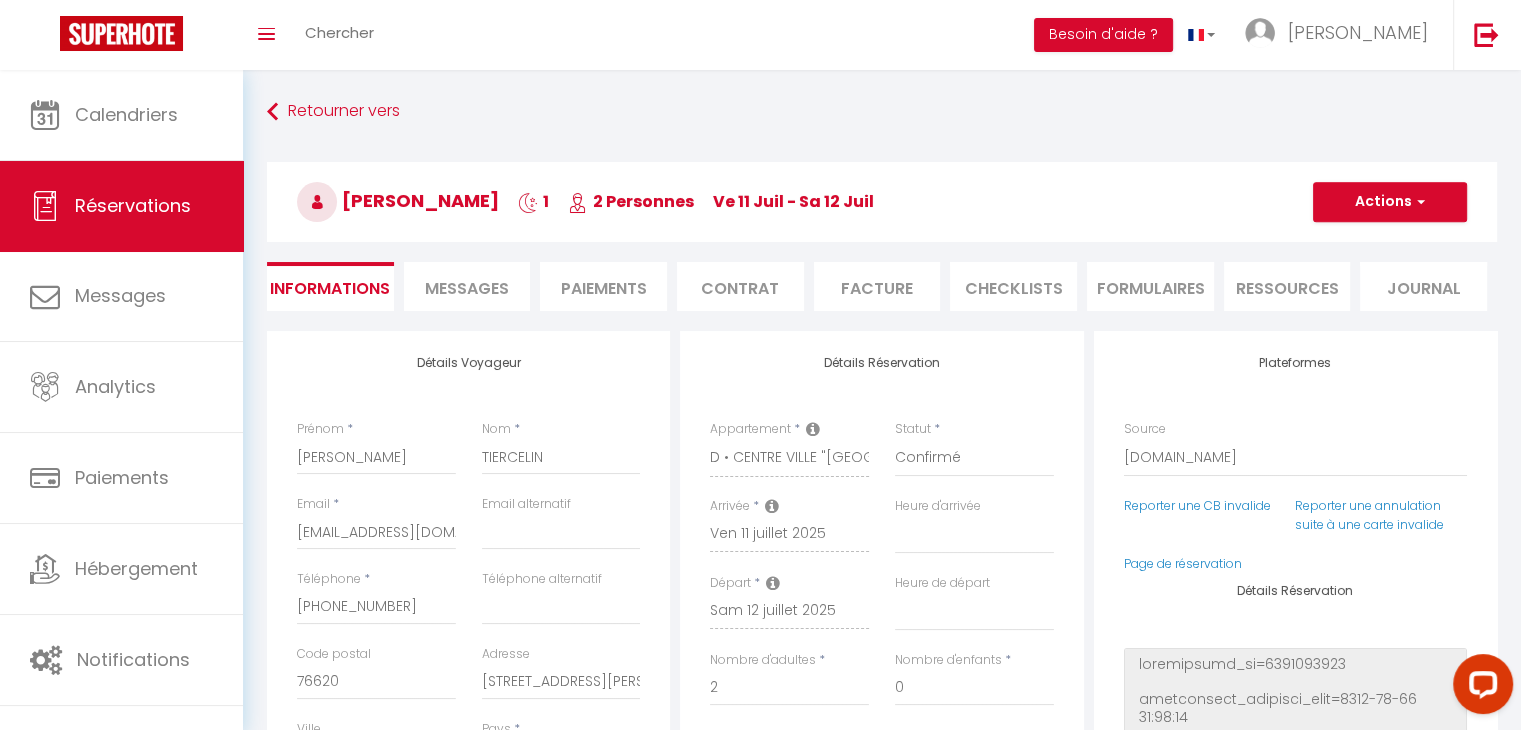 checkbox on "false" 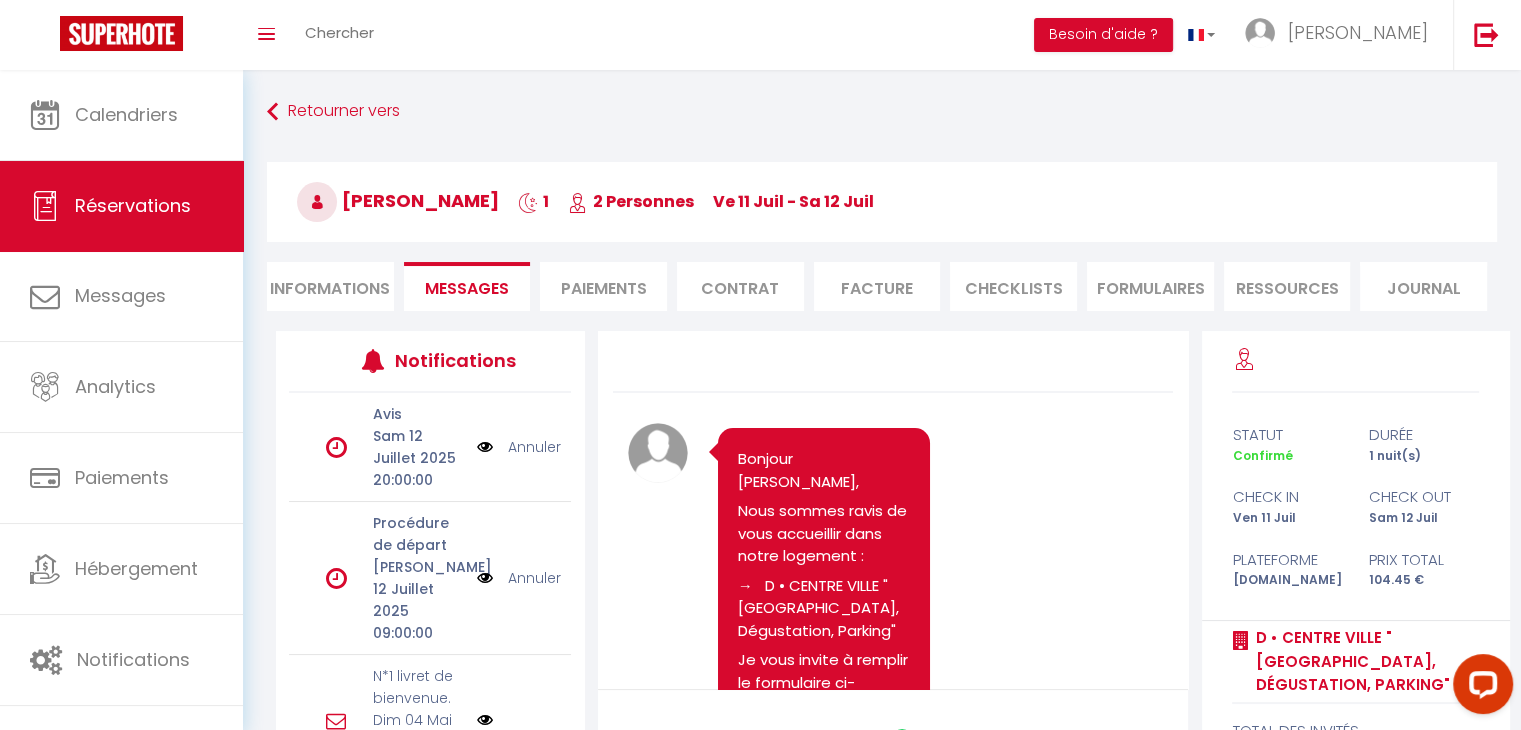 scroll, scrollTop: 121, scrollLeft: 0, axis: vertical 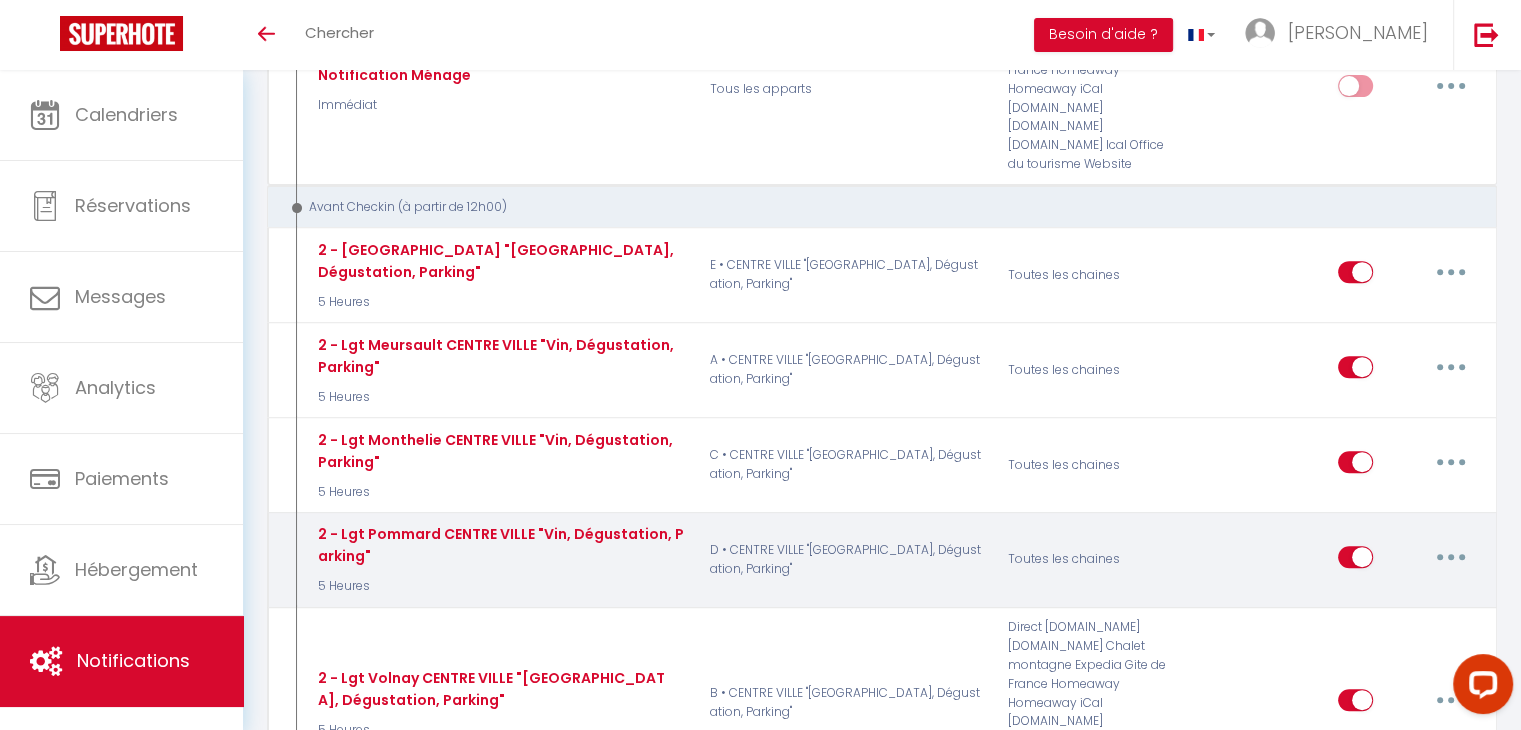 click at bounding box center [1451, 557] 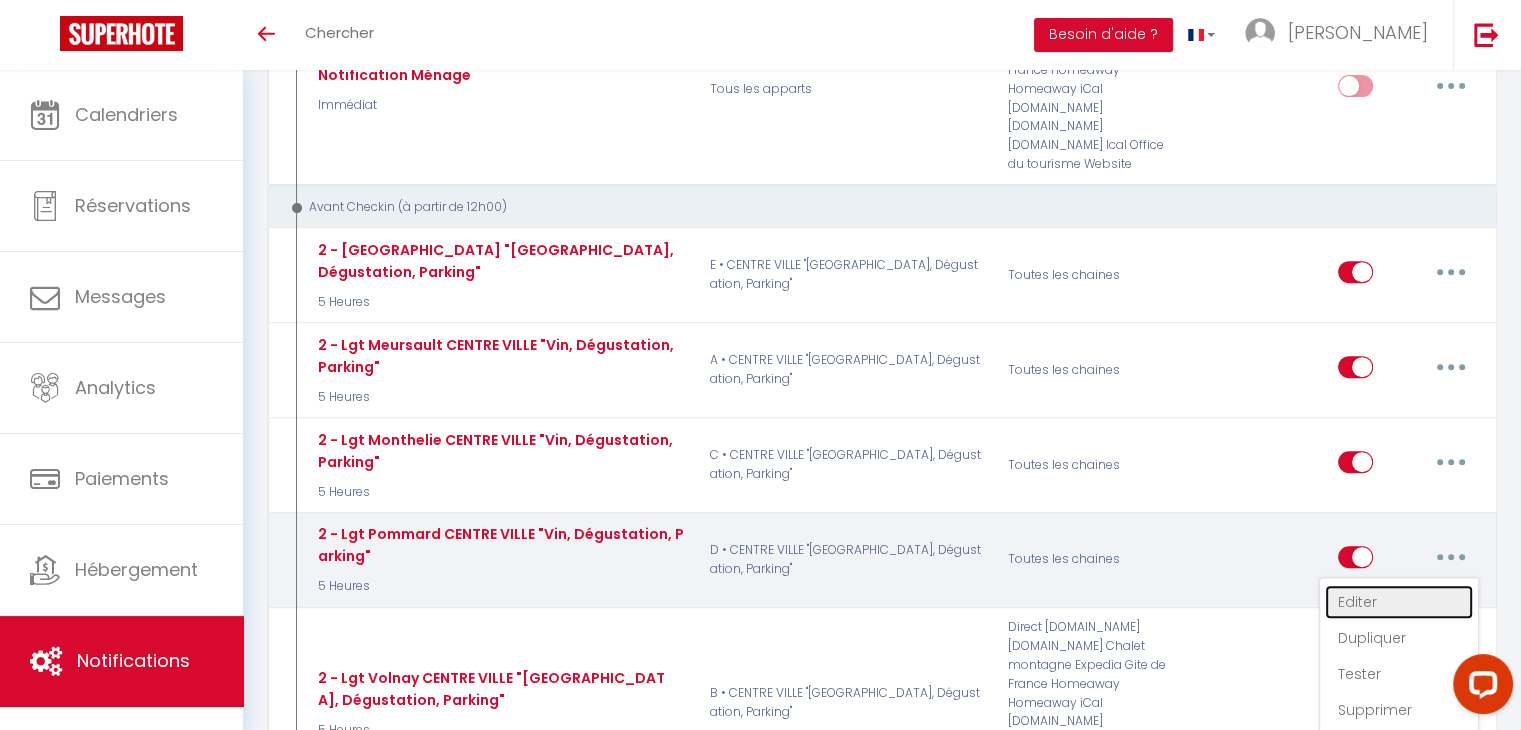 click on "Editer" at bounding box center [1399, 602] 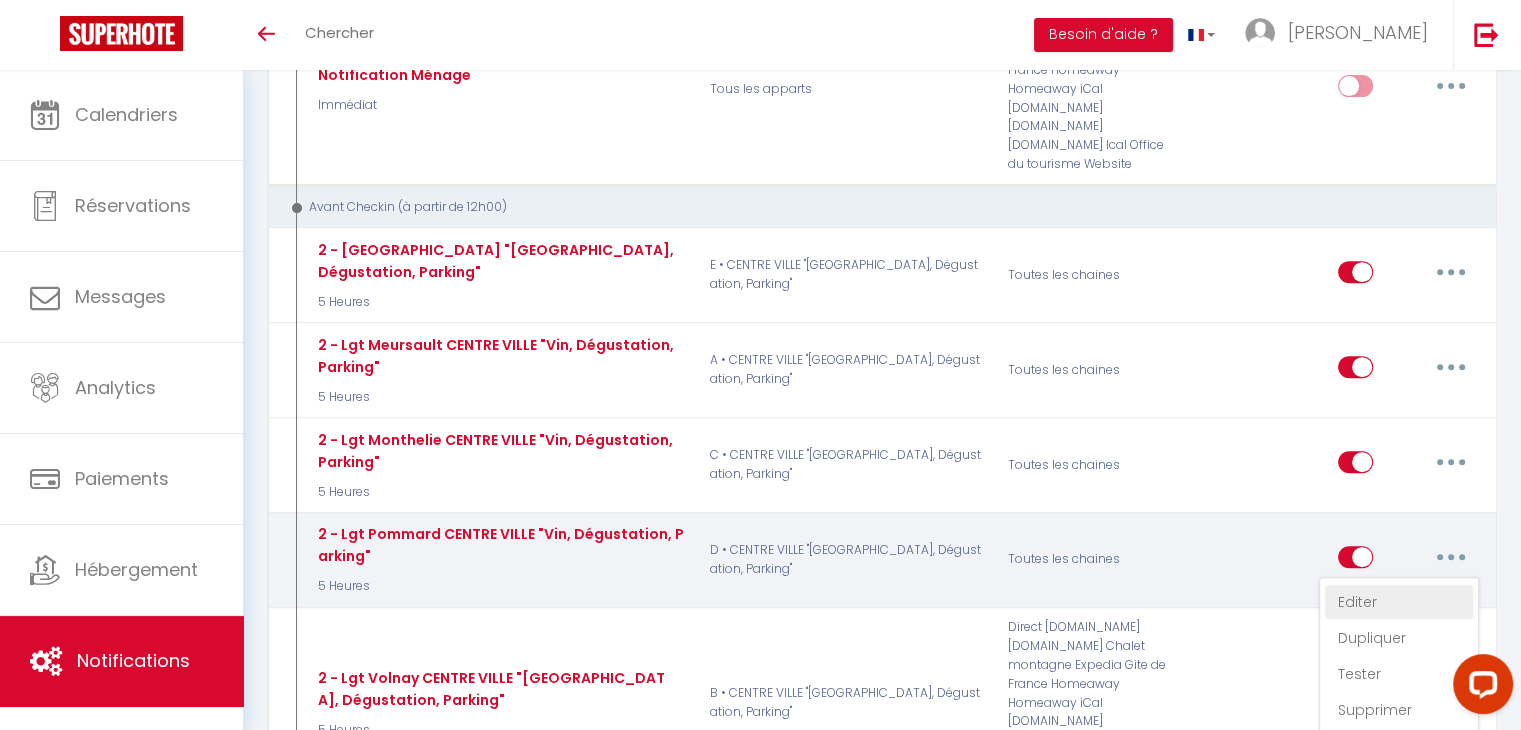 type on "2 - Lgt Pommard CENTRE VILLE "Vin, Dégustation, Parking"" 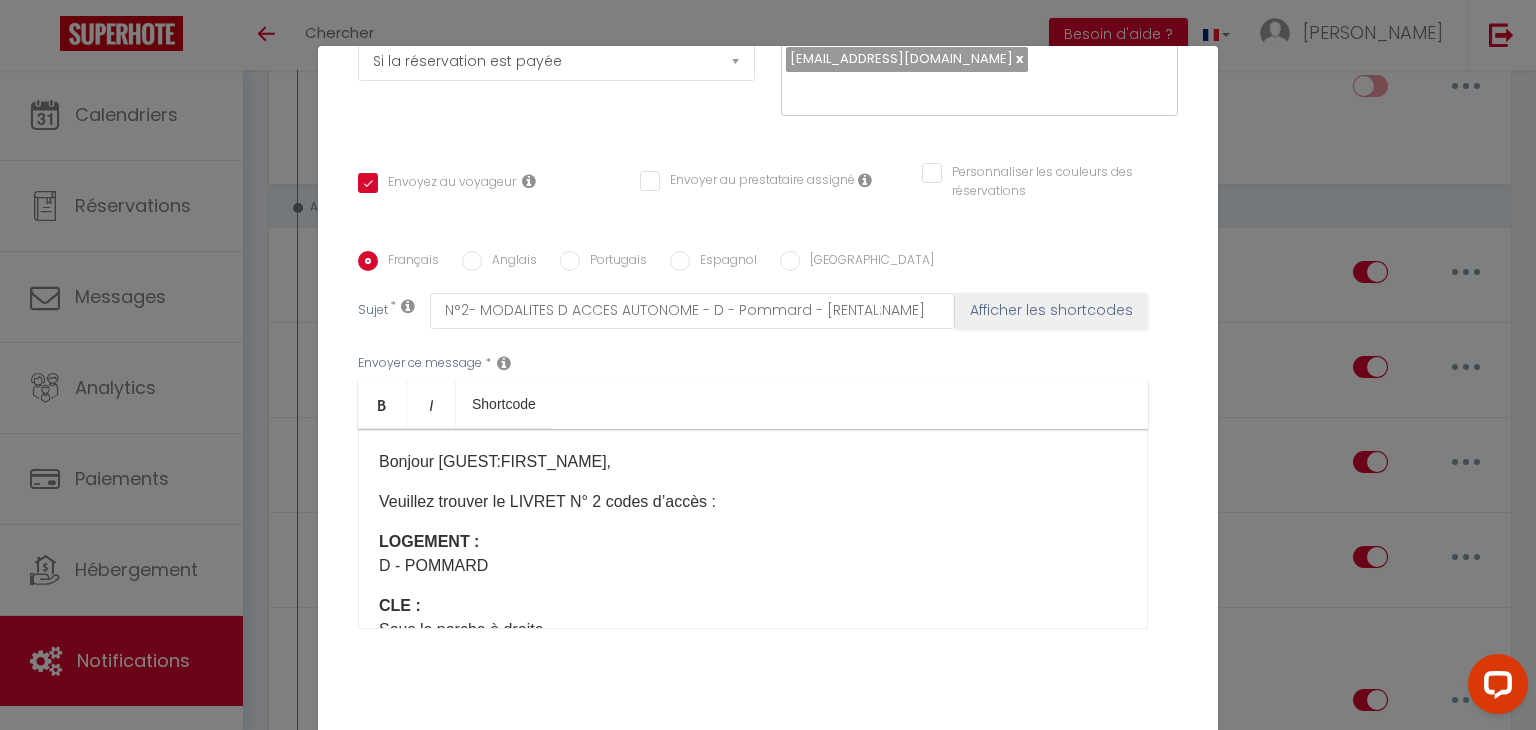 scroll, scrollTop: 352, scrollLeft: 0, axis: vertical 